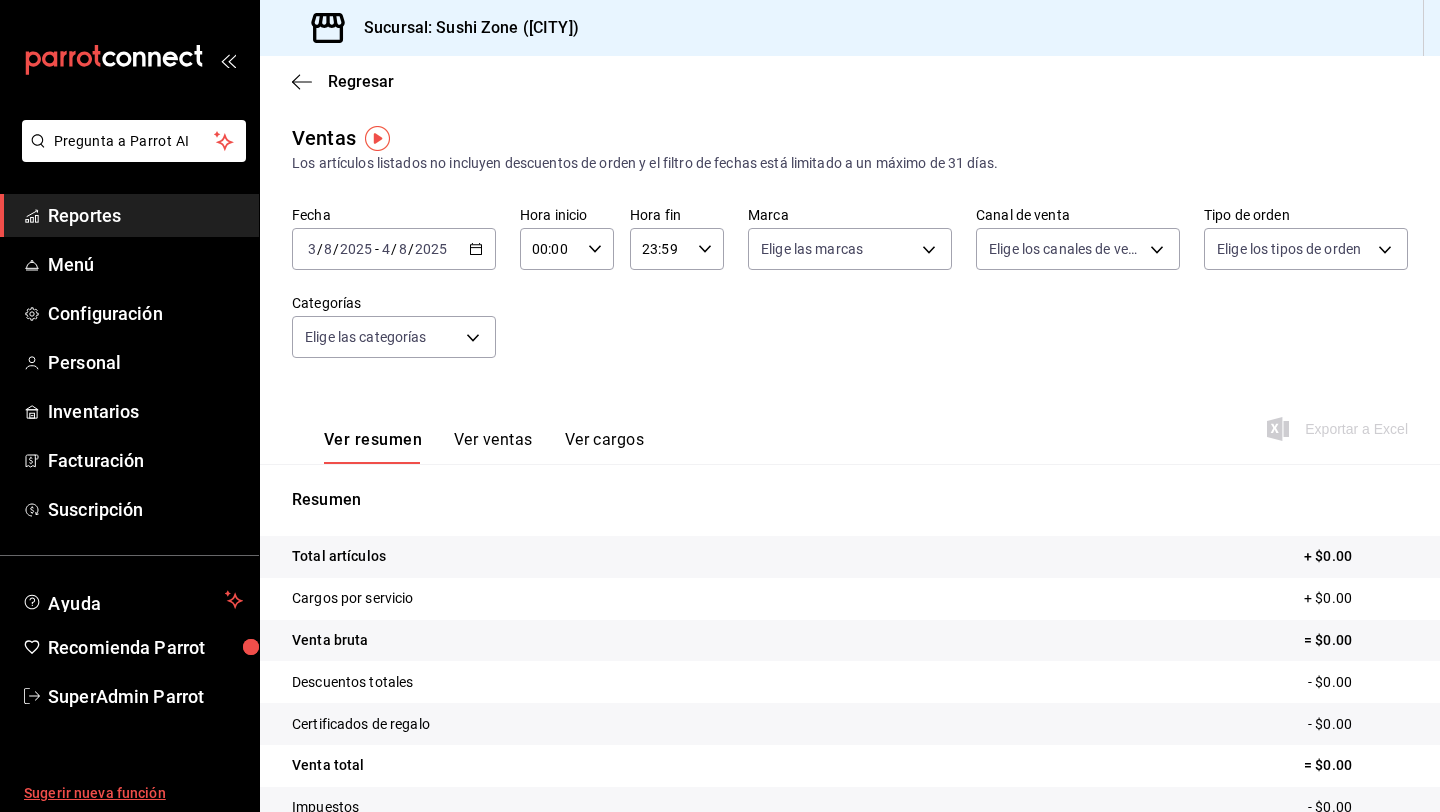scroll, scrollTop: 0, scrollLeft: 0, axis: both 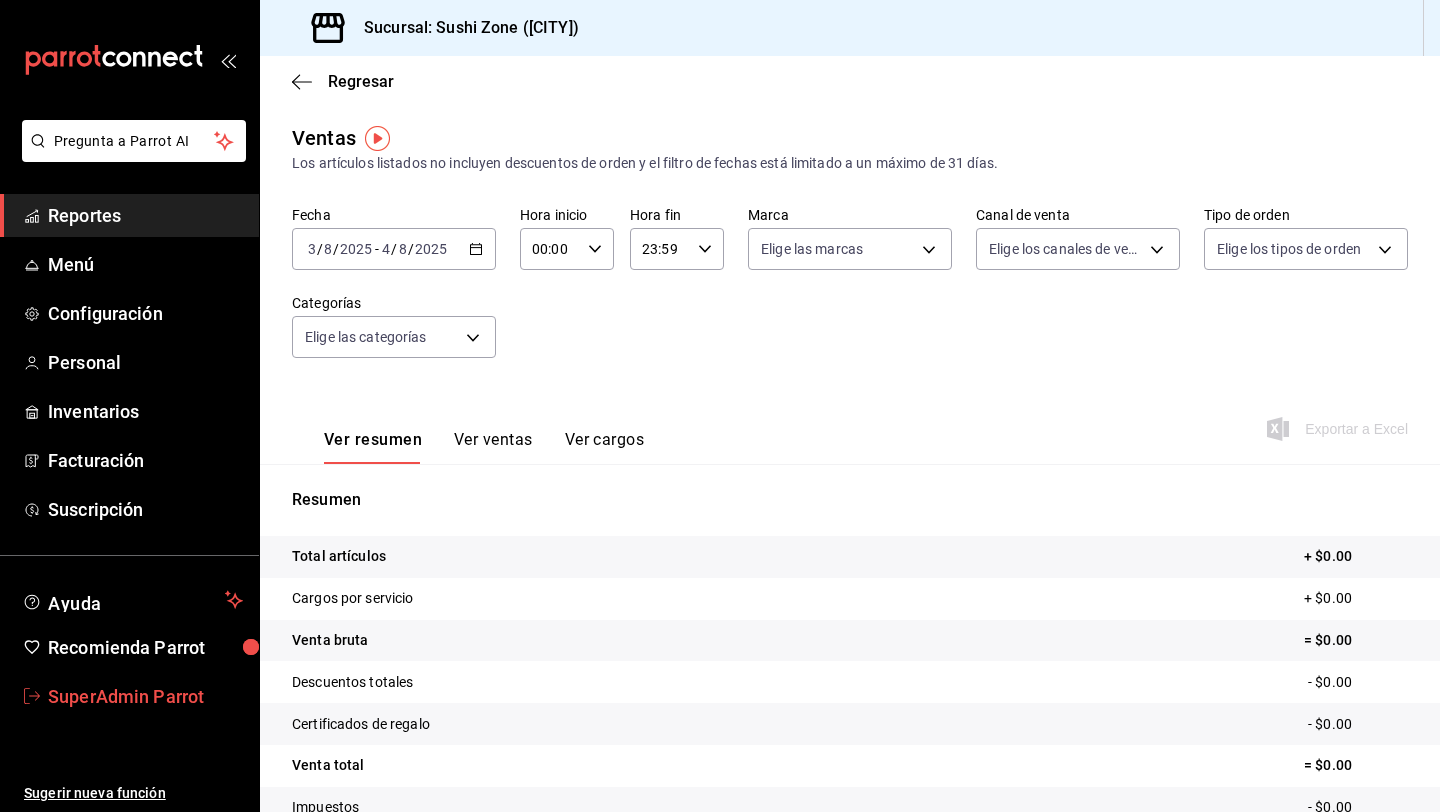 click on "SuperAdmin Parrot" at bounding box center [129, 696] 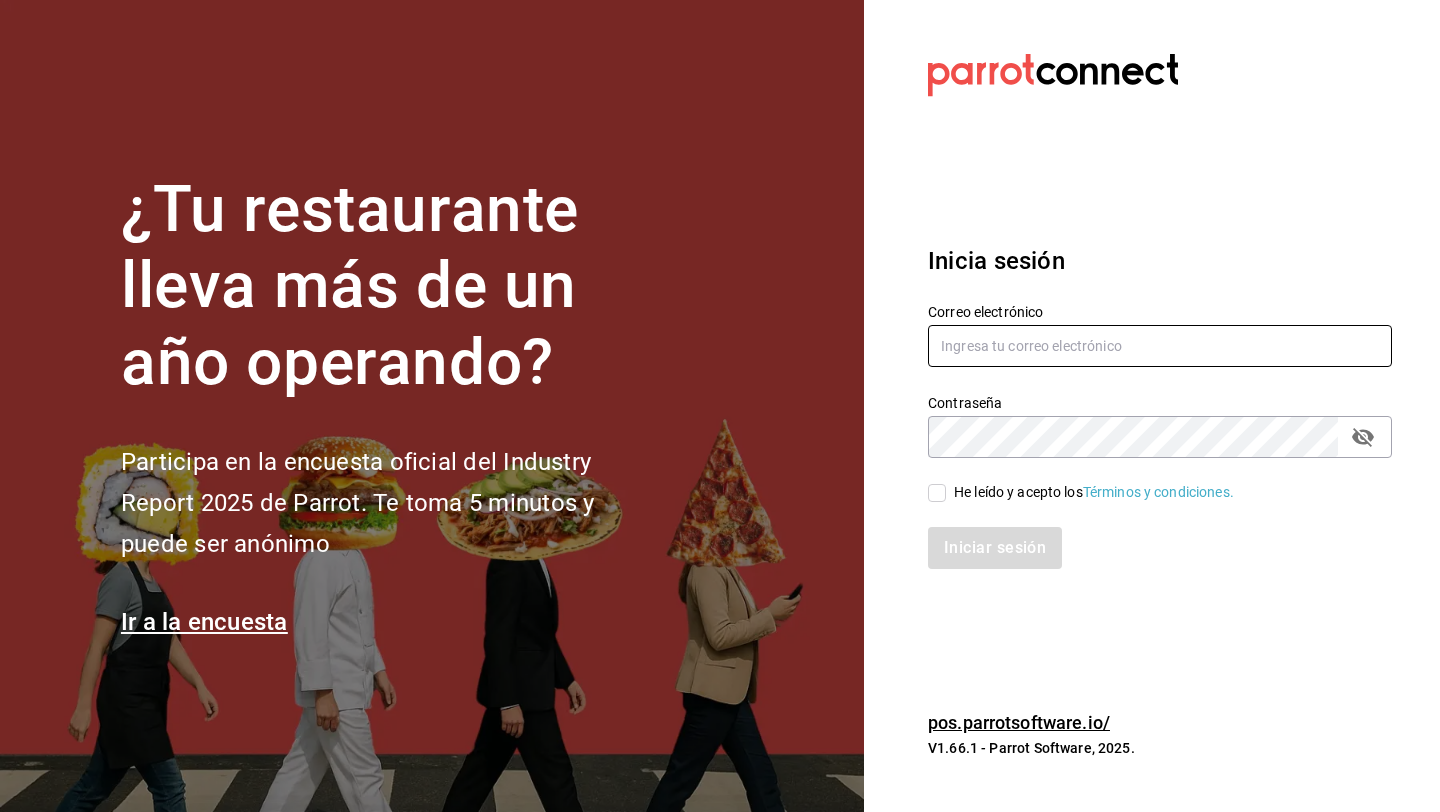 click at bounding box center (1160, 346) 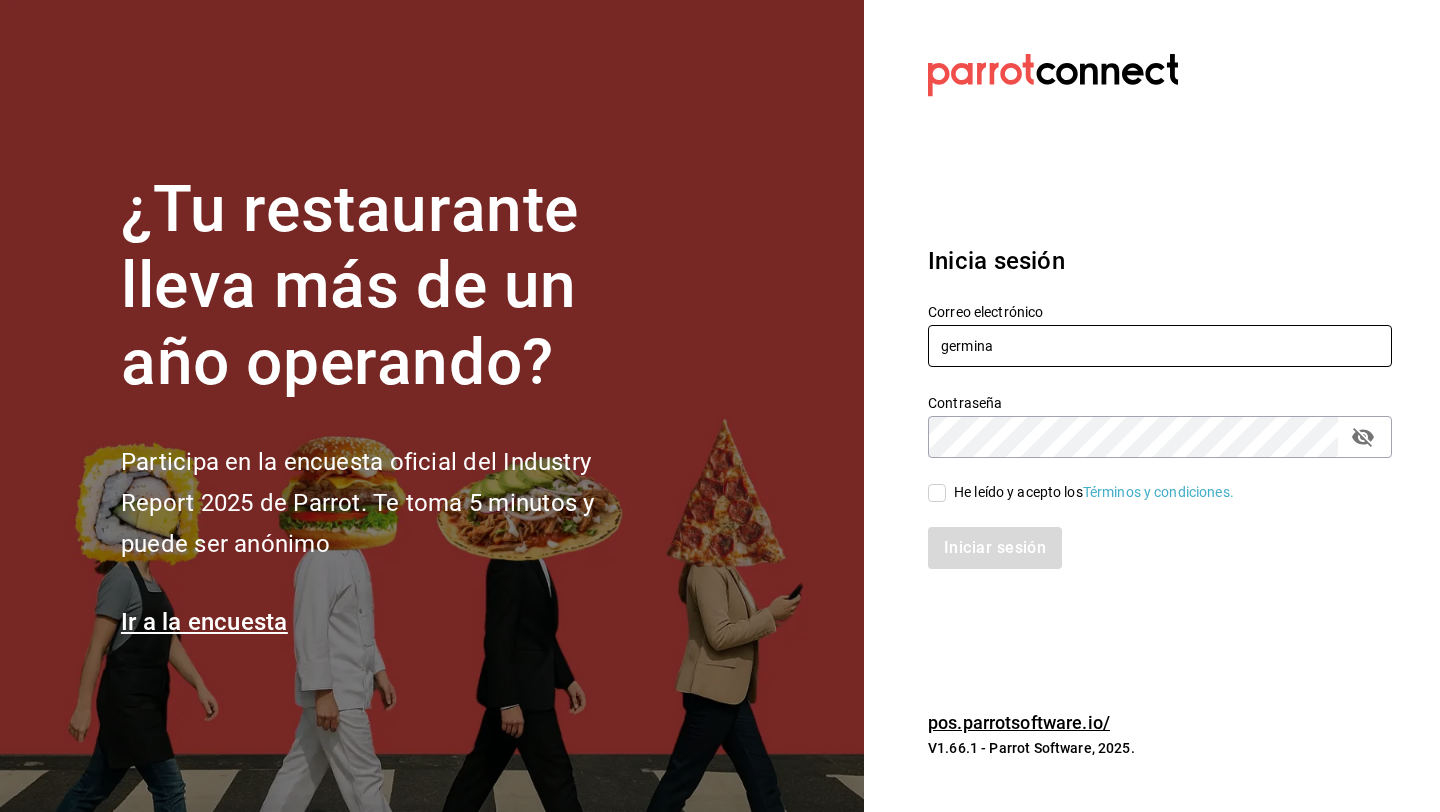 type on "[USERNAME]@[DOMAIN]" 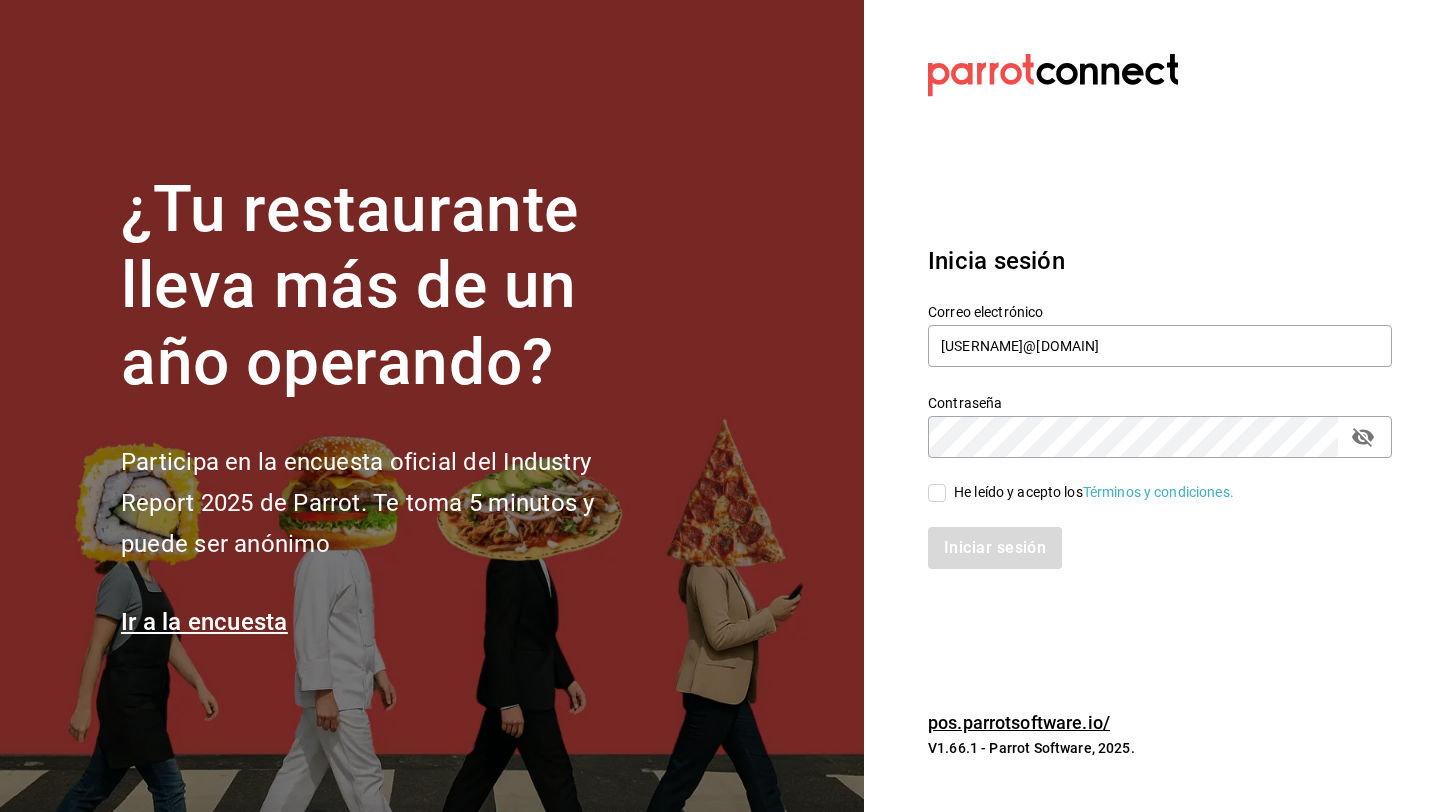click on "He leído y acepto los  Términos y condiciones." at bounding box center (1094, 492) 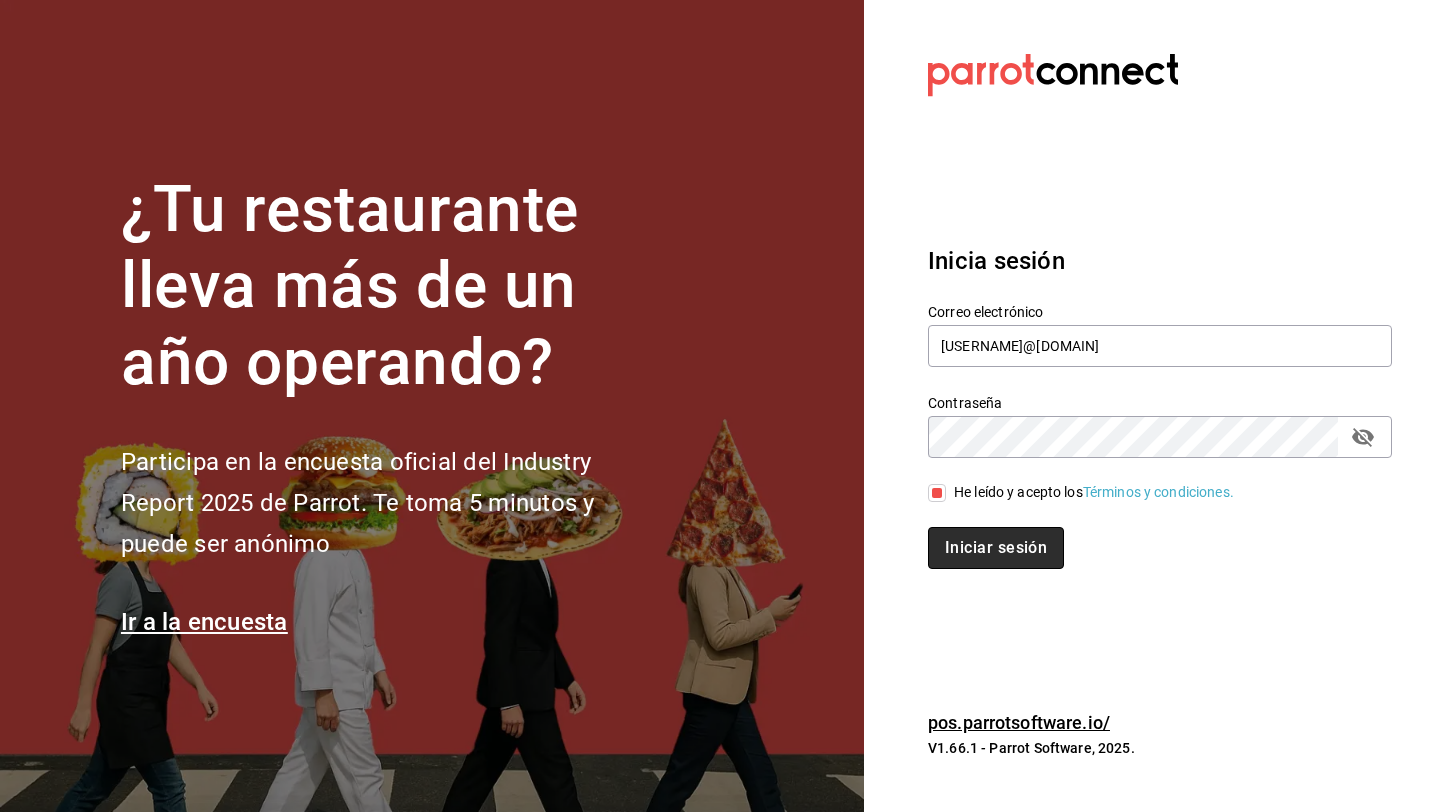 click on "Iniciar sesión" at bounding box center [996, 548] 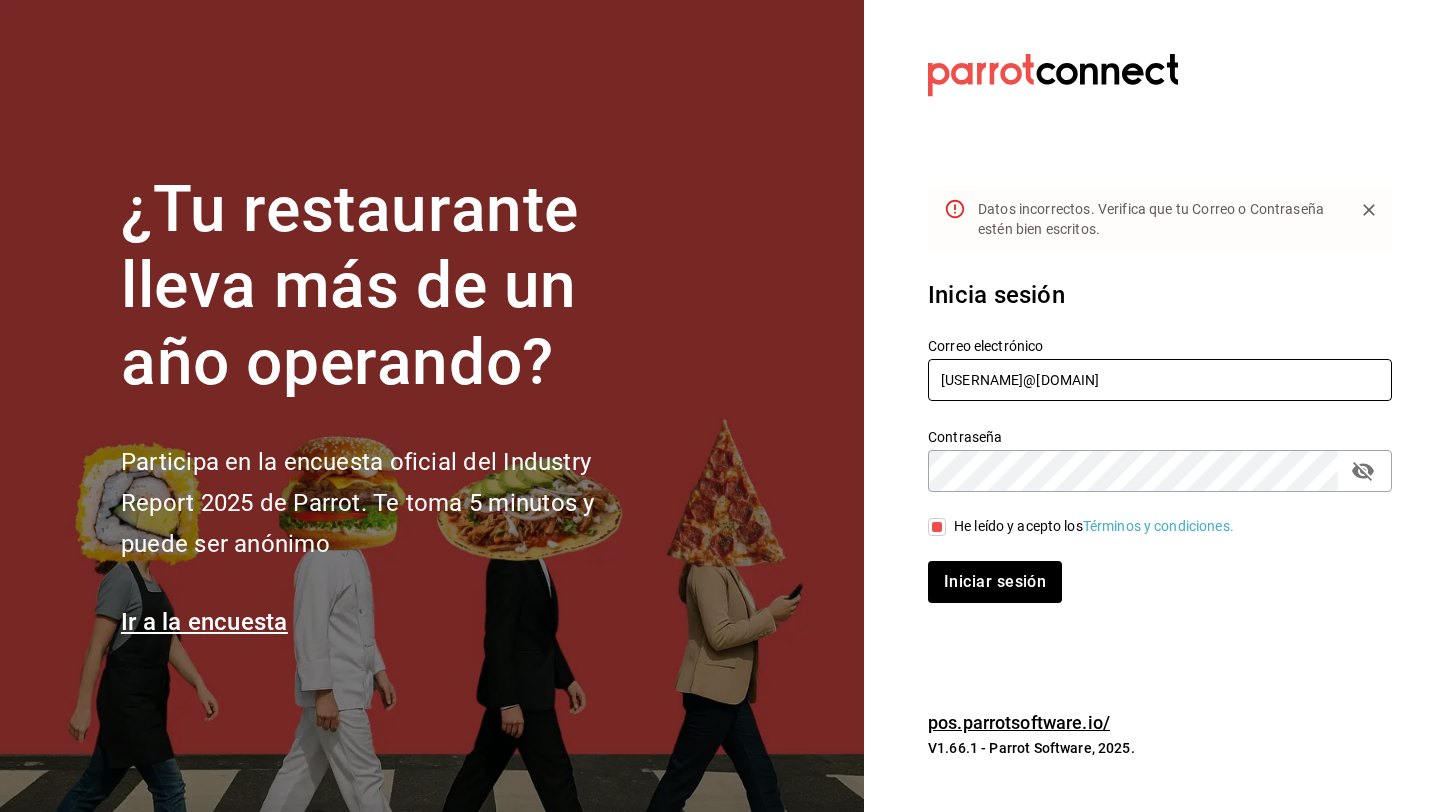 click on "[USERNAME]@[DOMAIN]" at bounding box center (1160, 380) 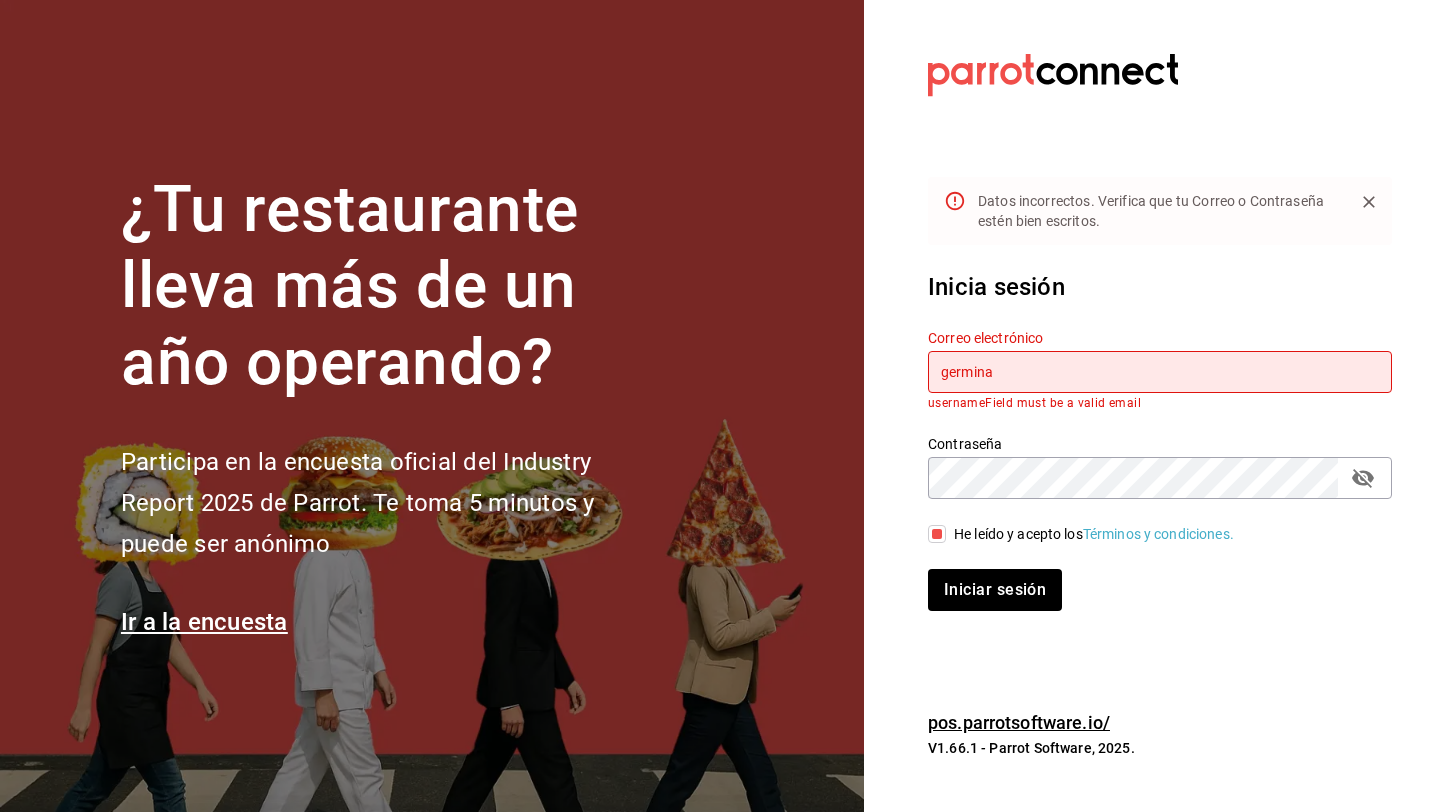 click on "germina" at bounding box center [1160, 372] 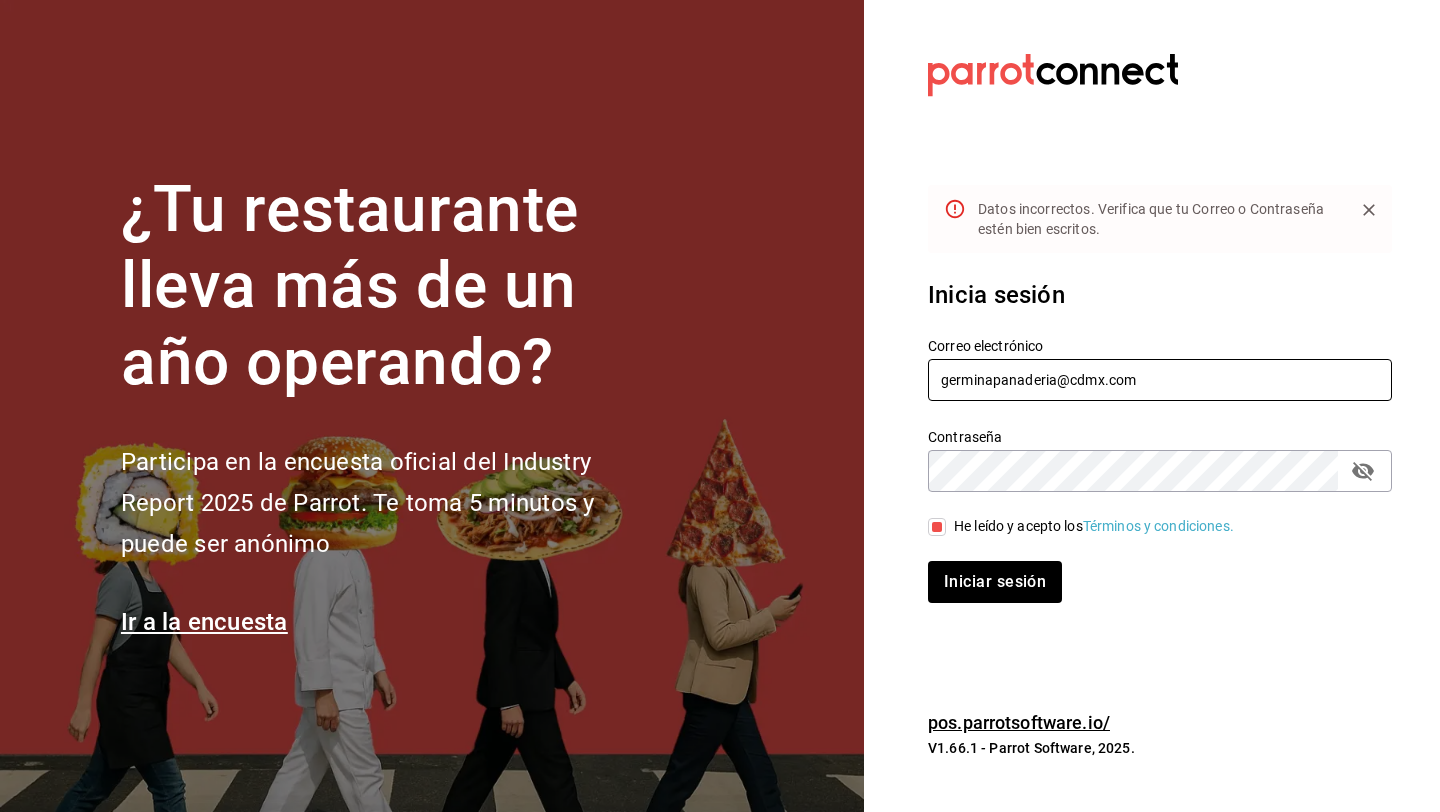 type on "germinapanaderia@cdmx.com" 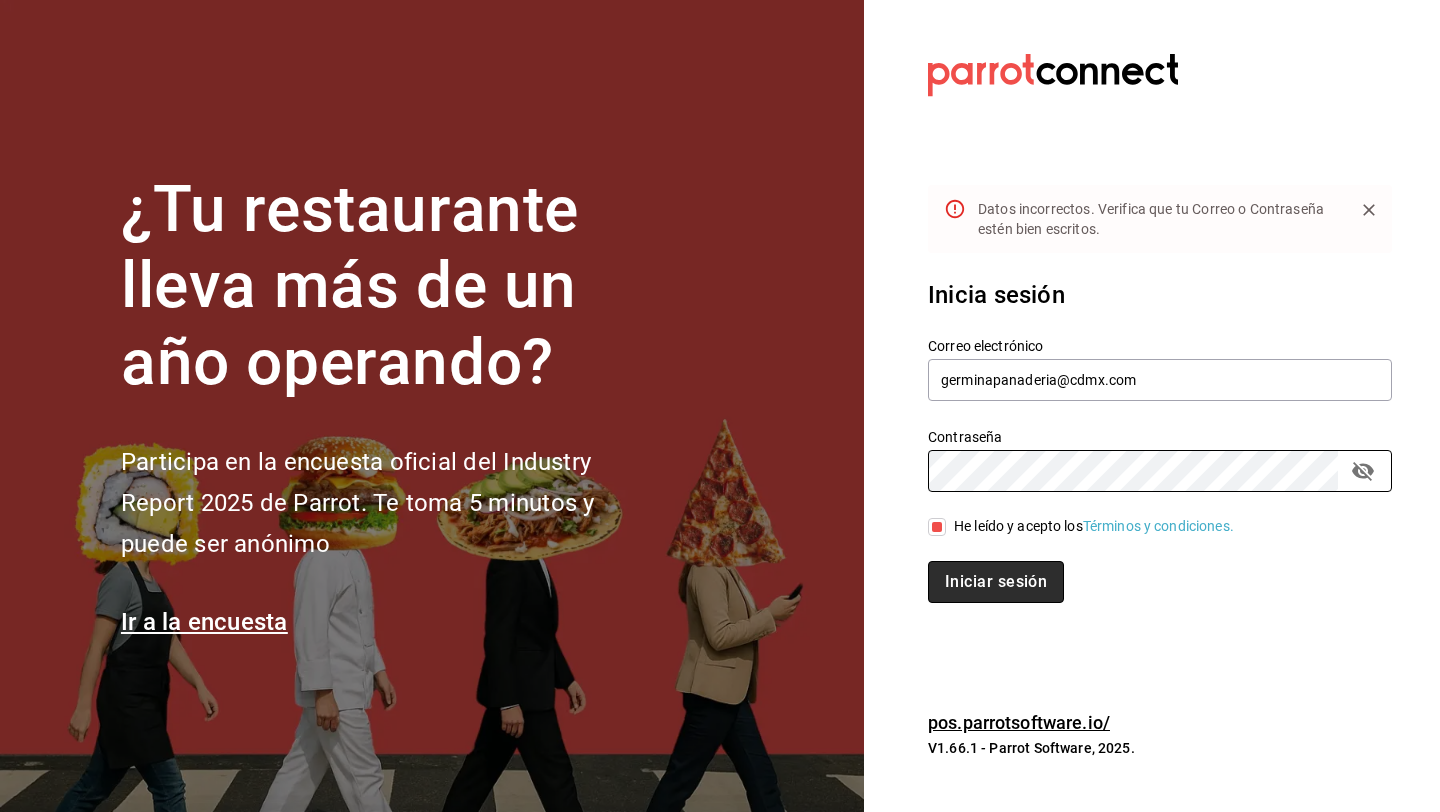 click on "Iniciar sesión" at bounding box center [996, 582] 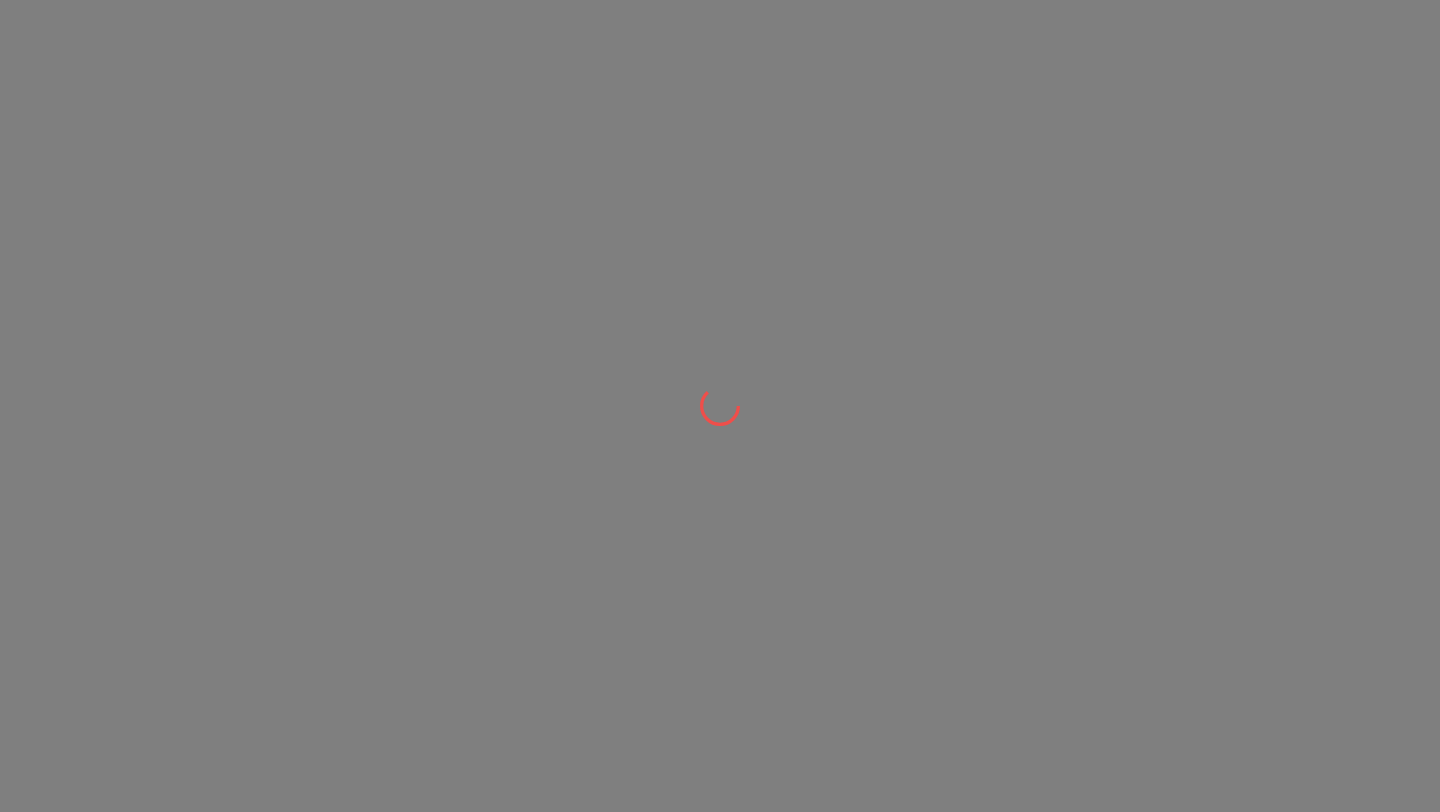 scroll, scrollTop: 0, scrollLeft: 0, axis: both 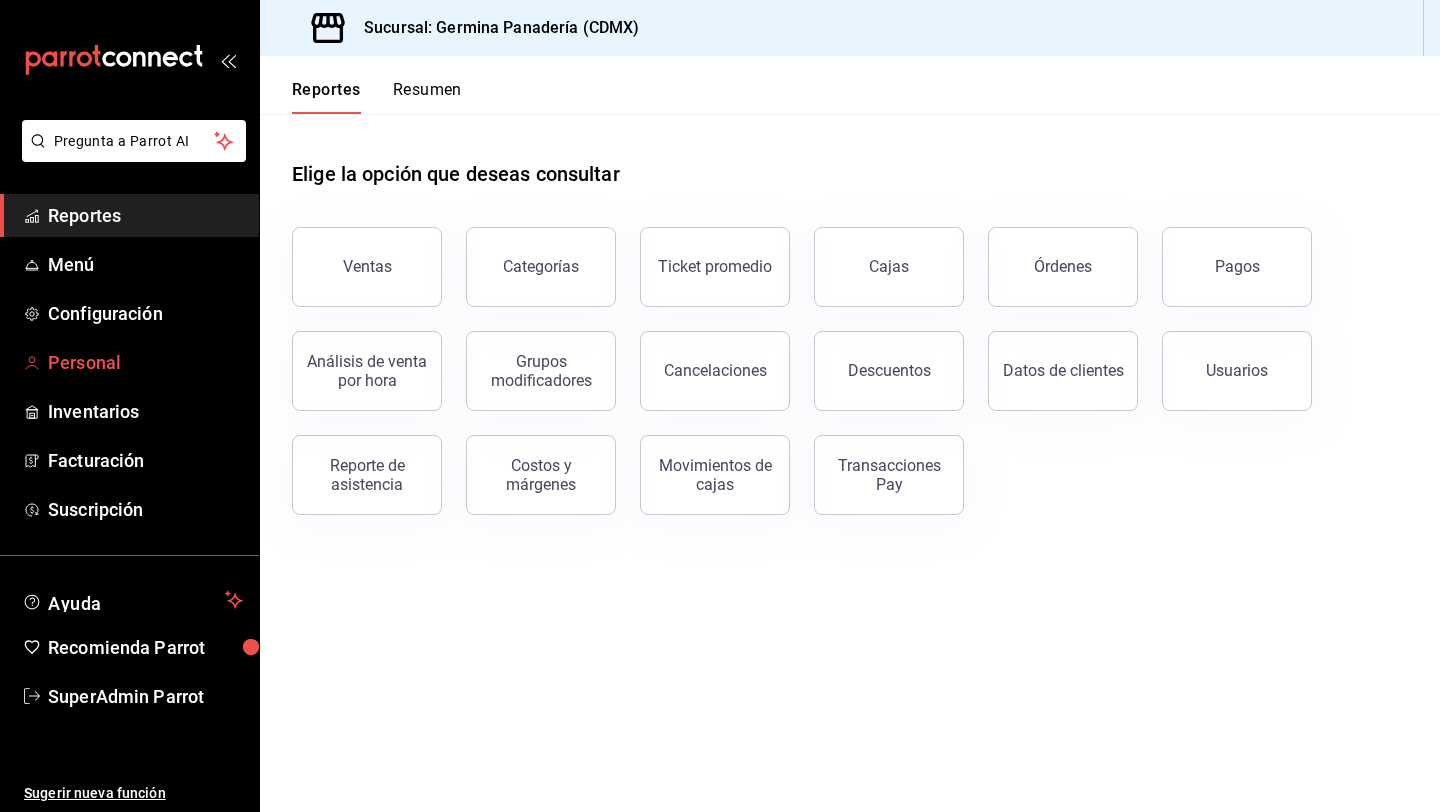 click on "Personal" at bounding box center [145, 362] 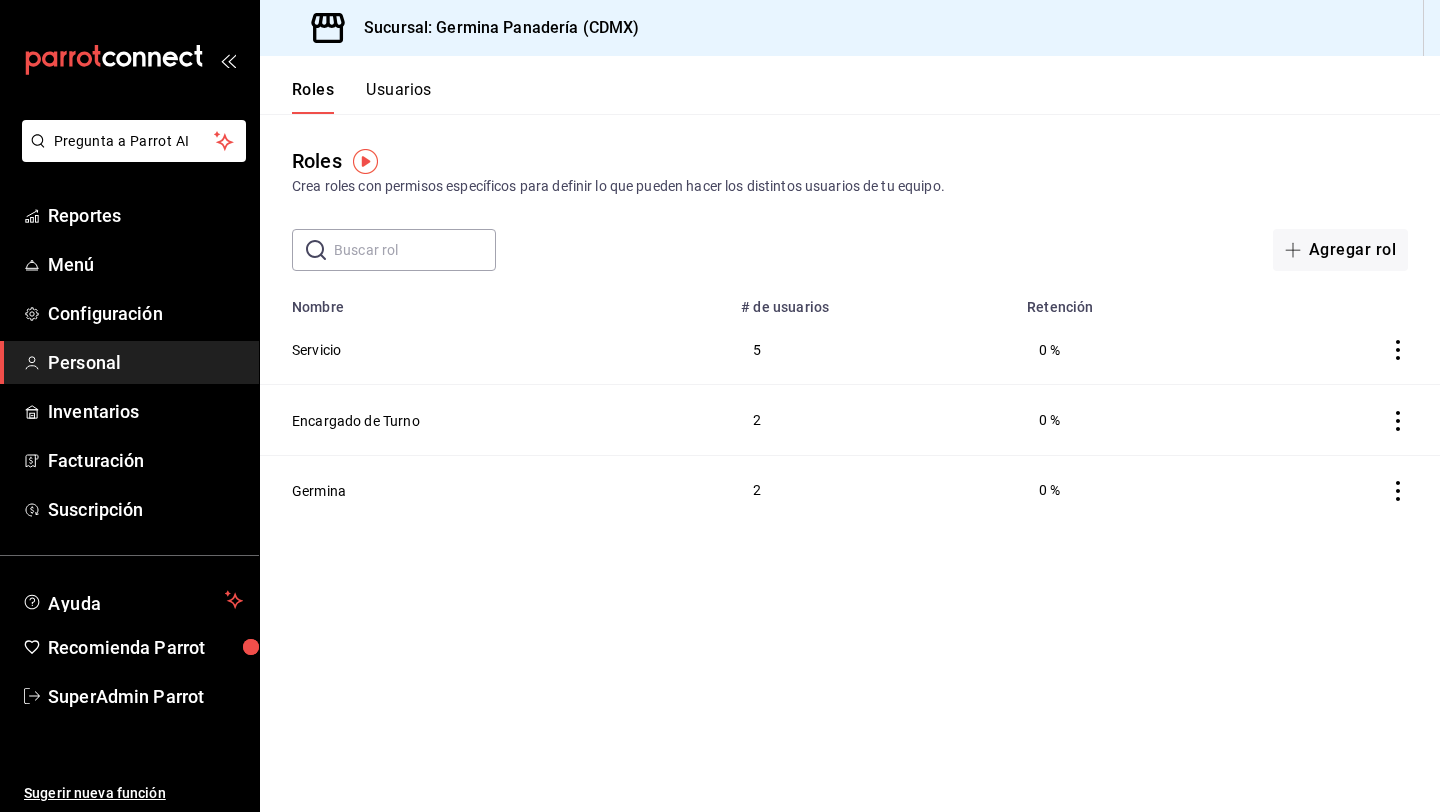 click on "Usuarios" at bounding box center [399, 97] 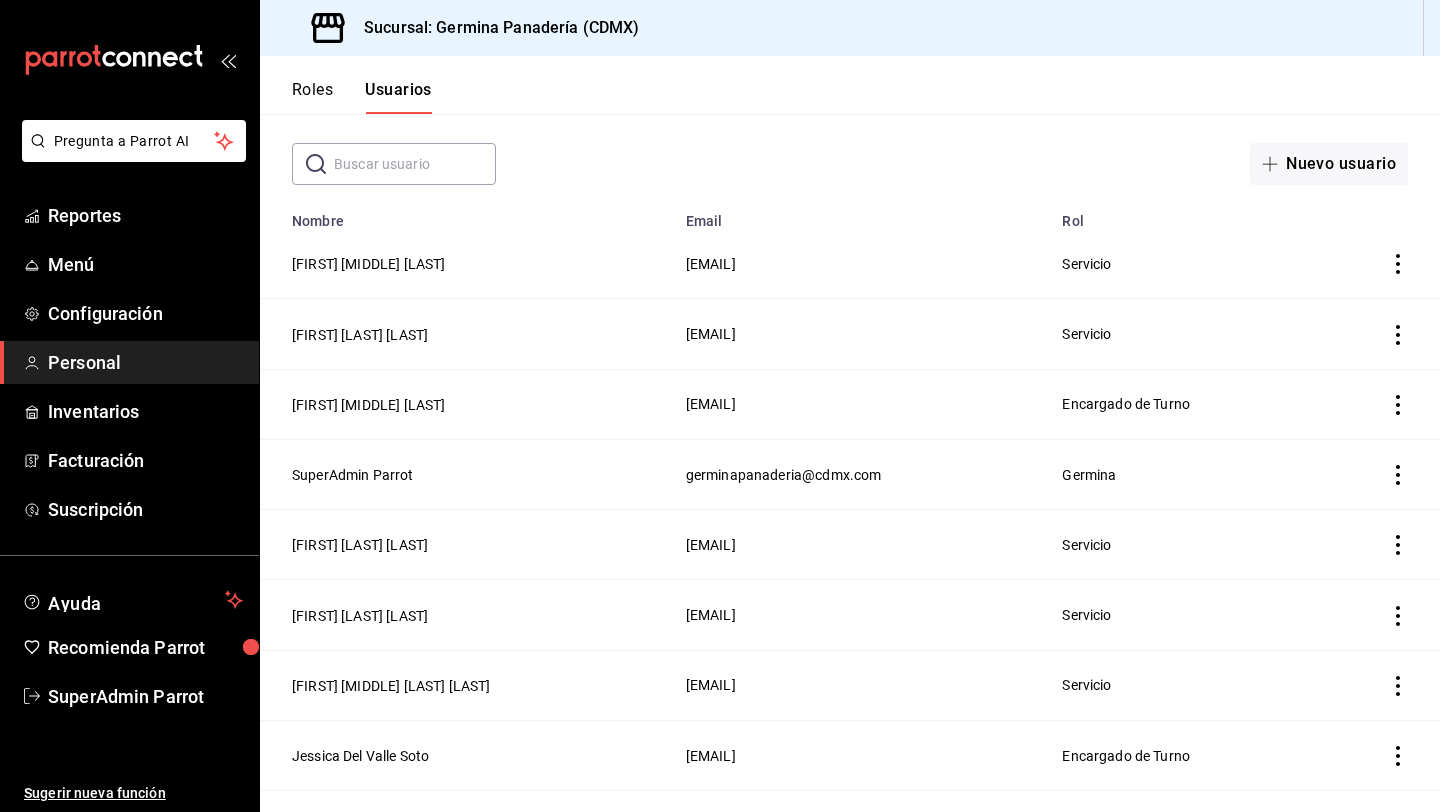 scroll, scrollTop: 131, scrollLeft: 0, axis: vertical 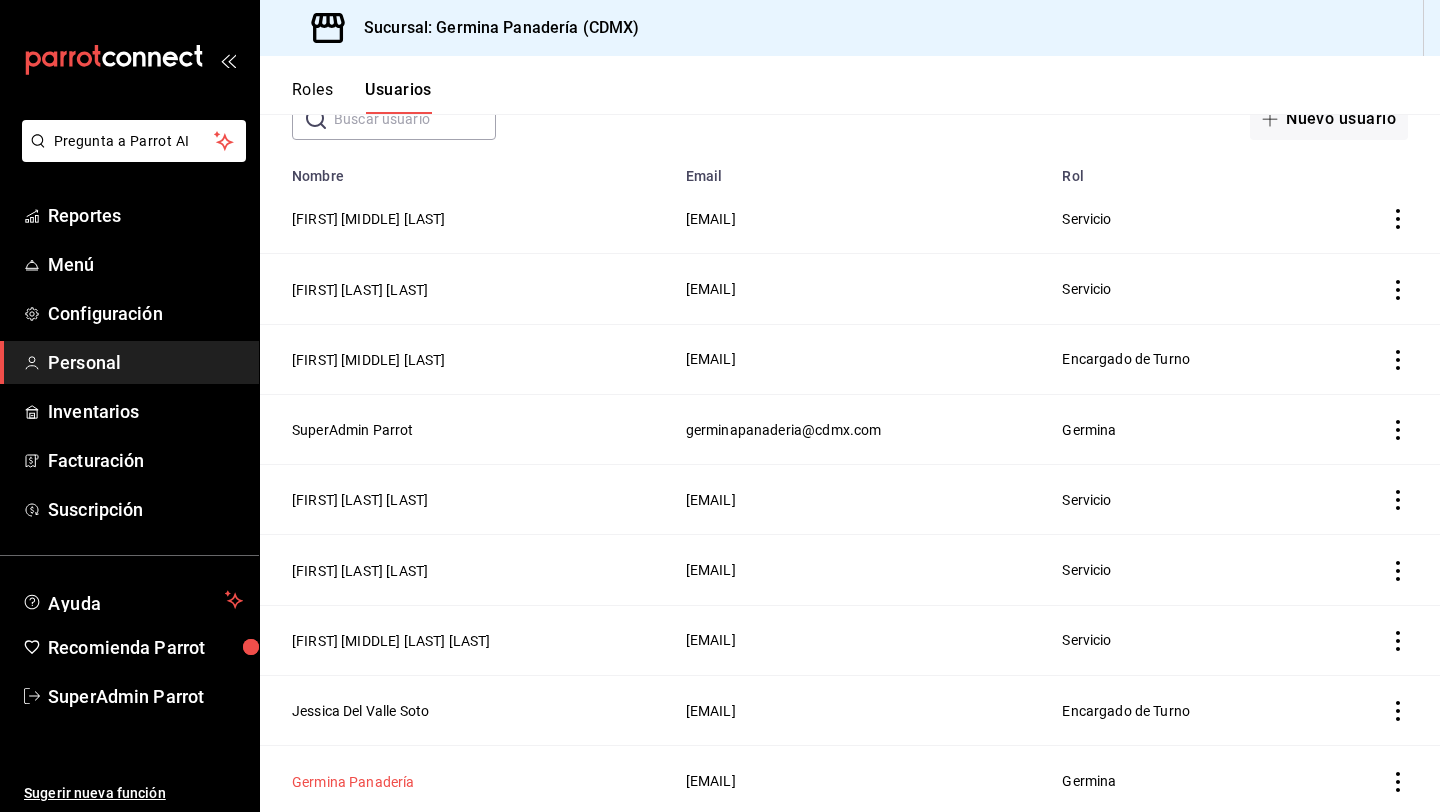 click on "Germina Panadería" at bounding box center [353, 782] 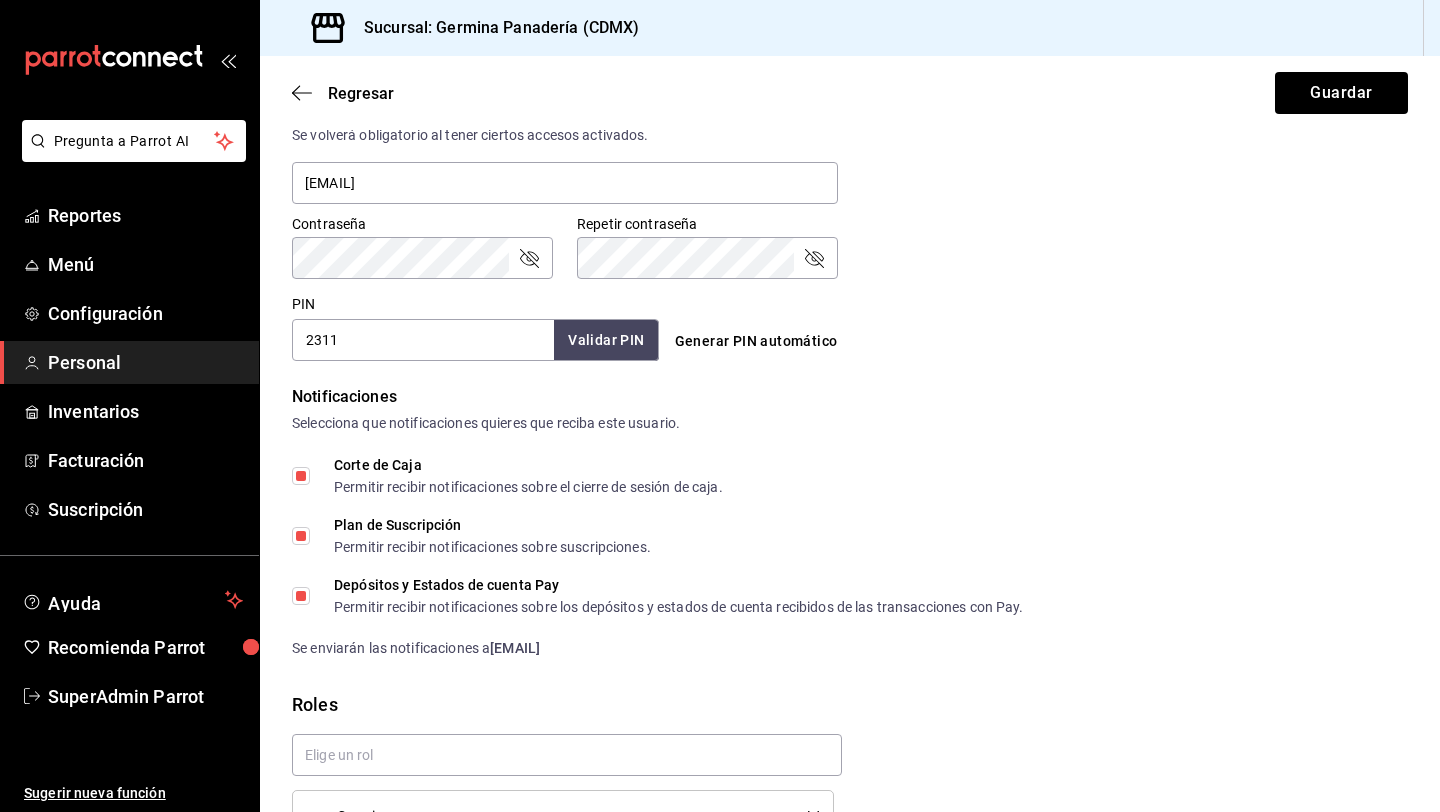 scroll, scrollTop: 772, scrollLeft: 0, axis: vertical 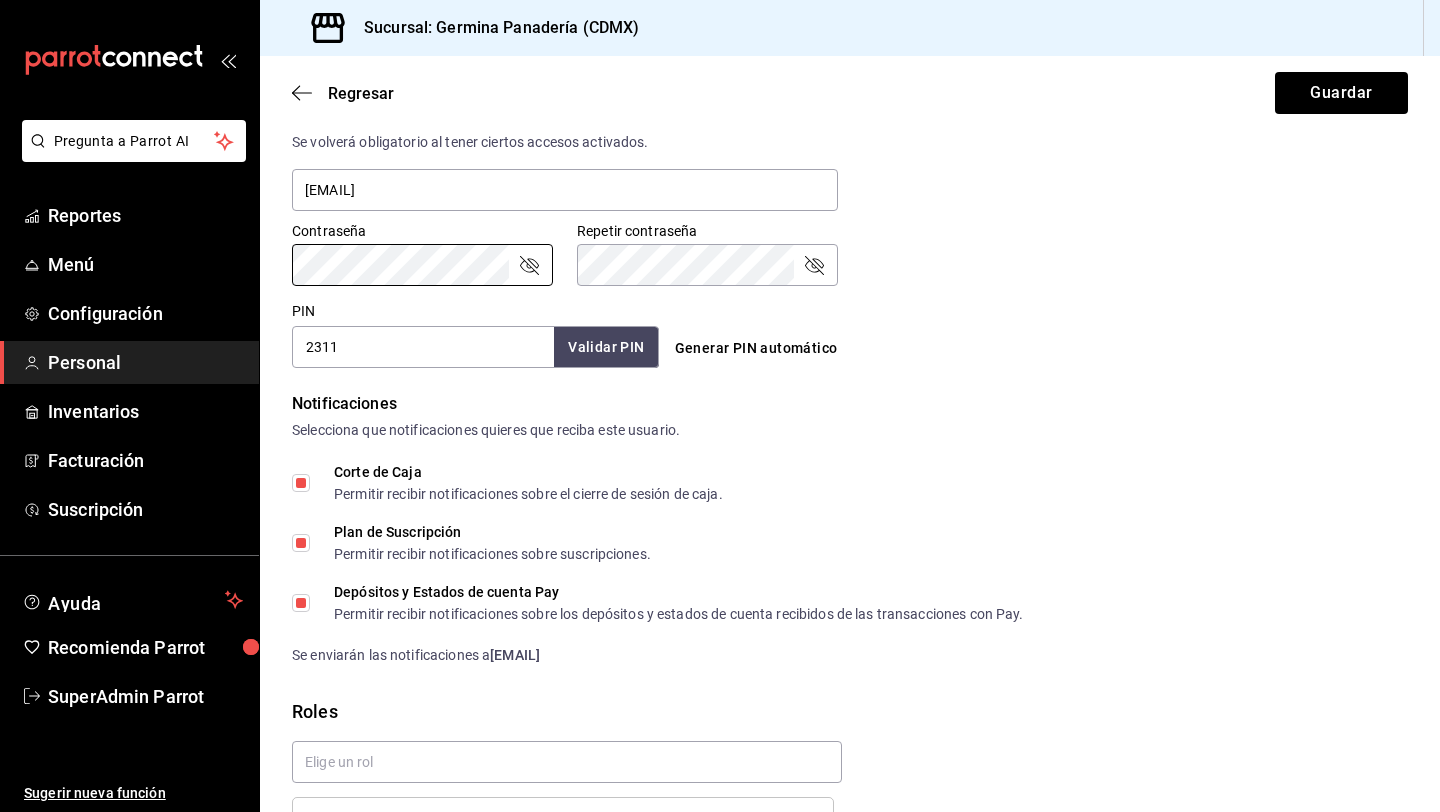 click on "Contraseña Contraseña Repetir contraseña Repetir contraseña" at bounding box center (838, 242) 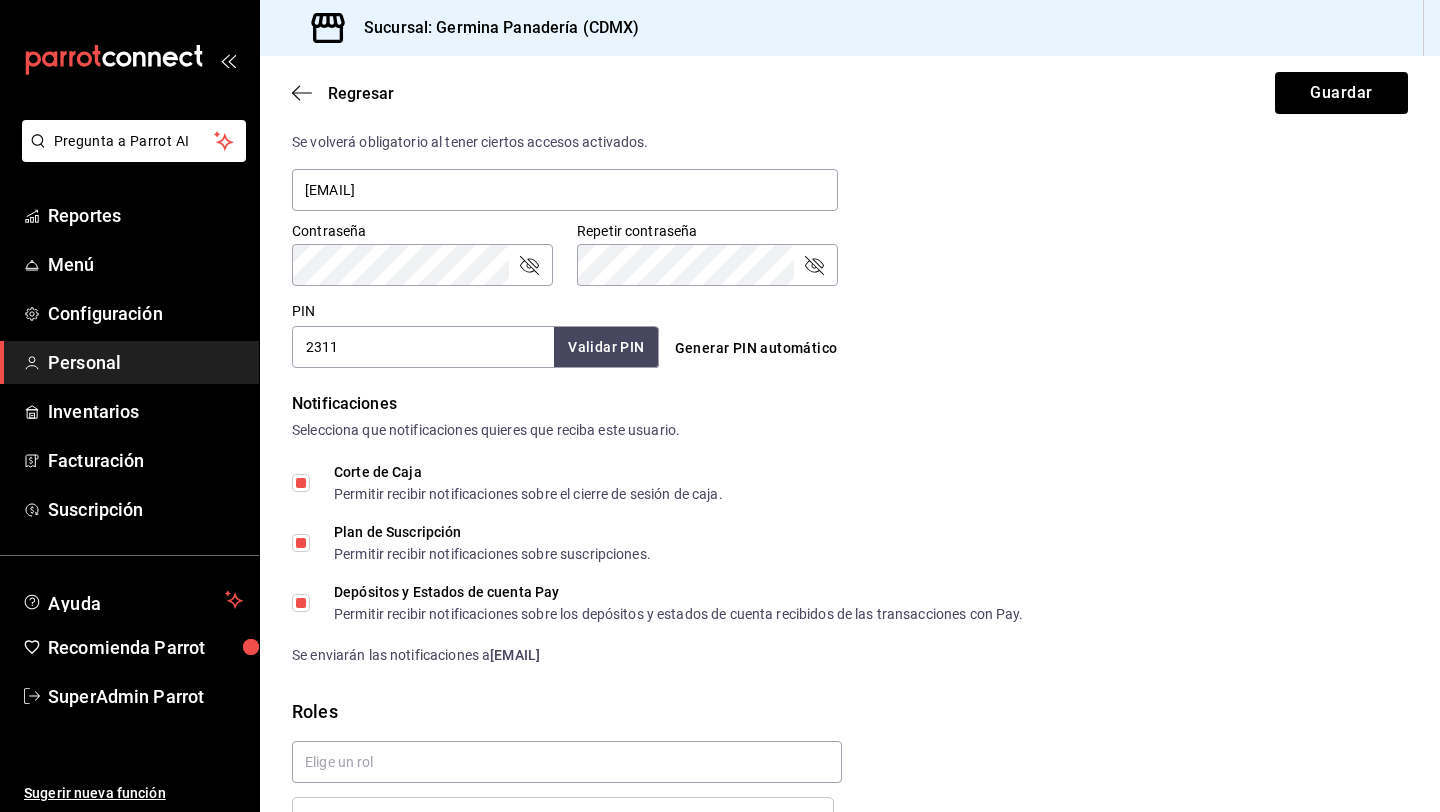 click on "Repetir contraseña" at bounding box center [707, 265] 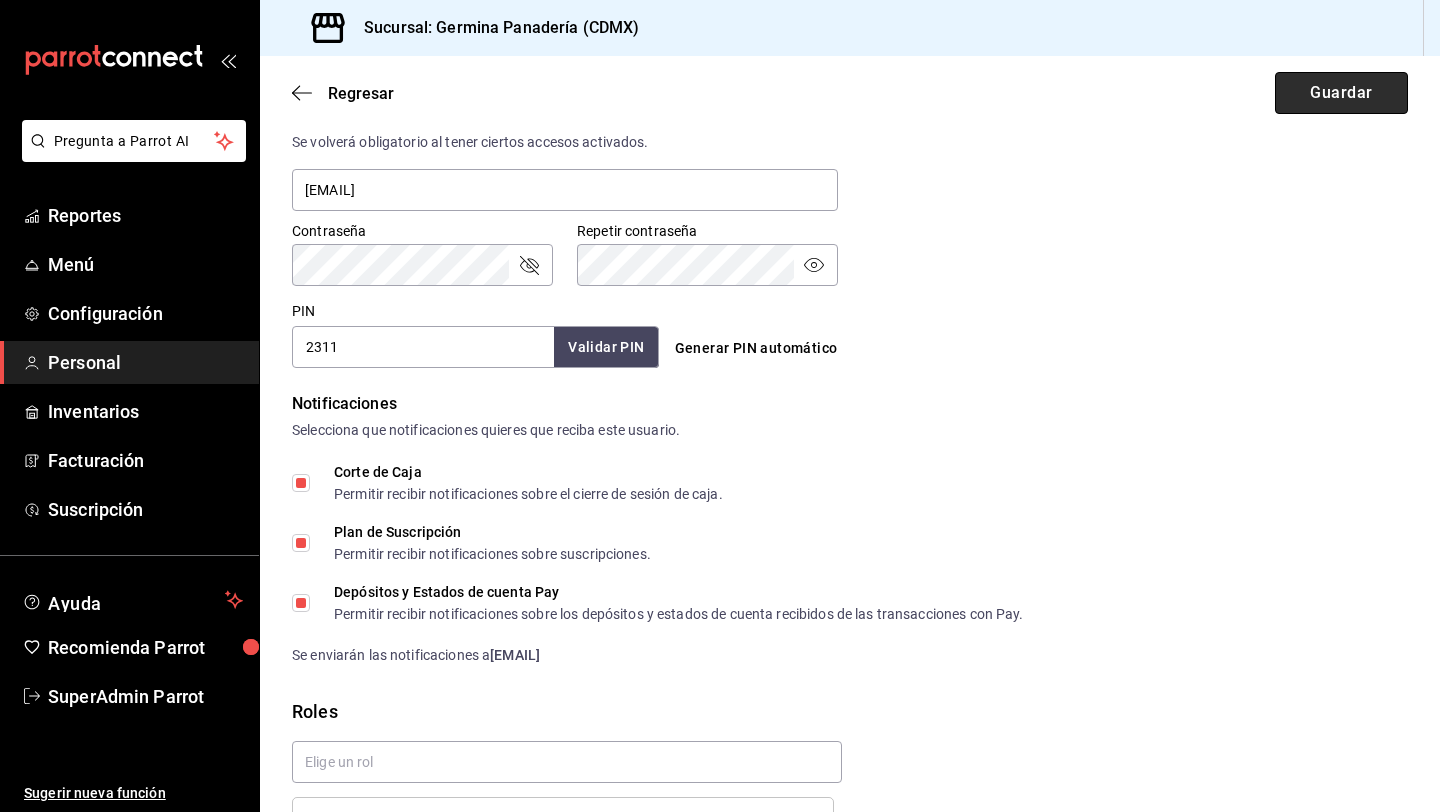 click on "Guardar" at bounding box center [1341, 93] 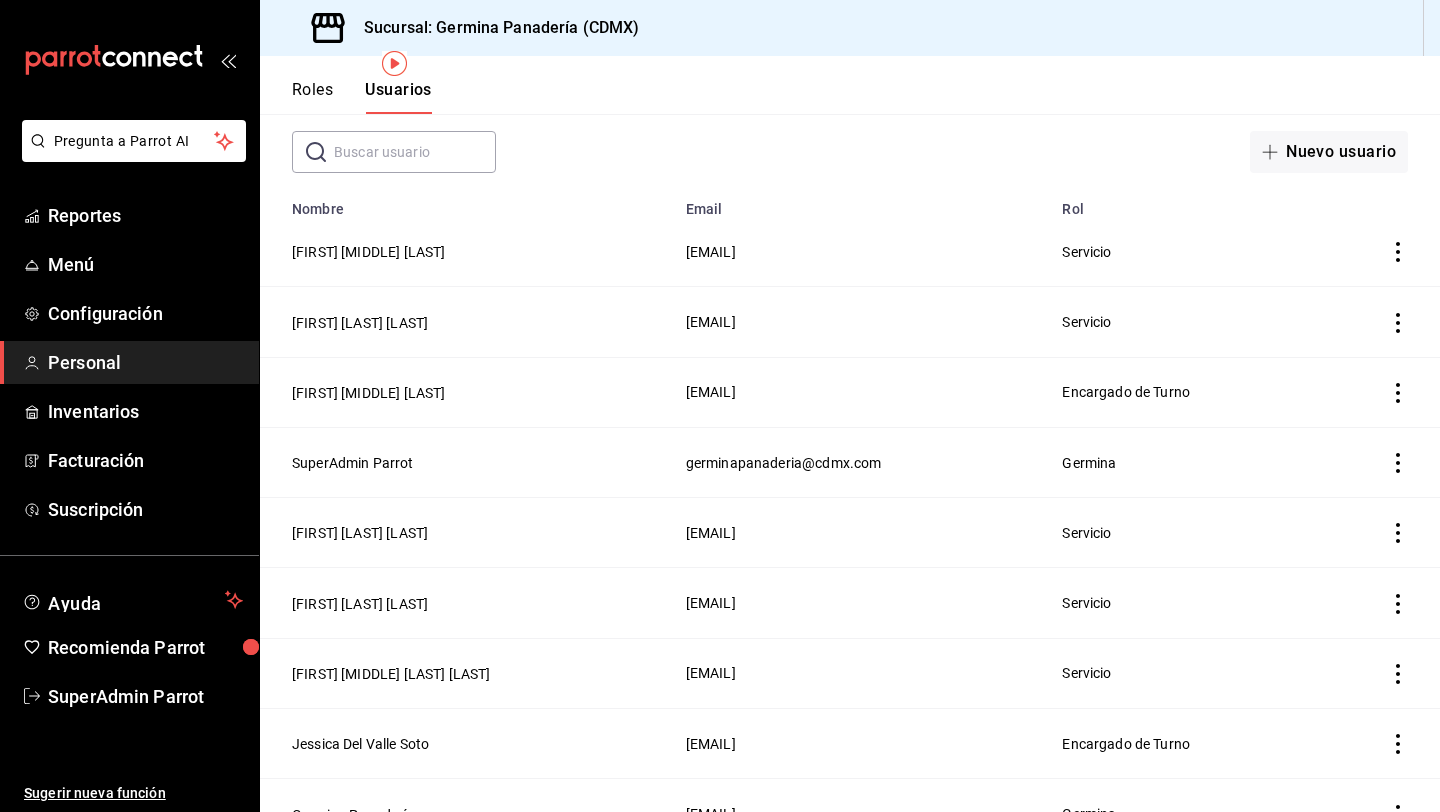 scroll, scrollTop: 131, scrollLeft: 0, axis: vertical 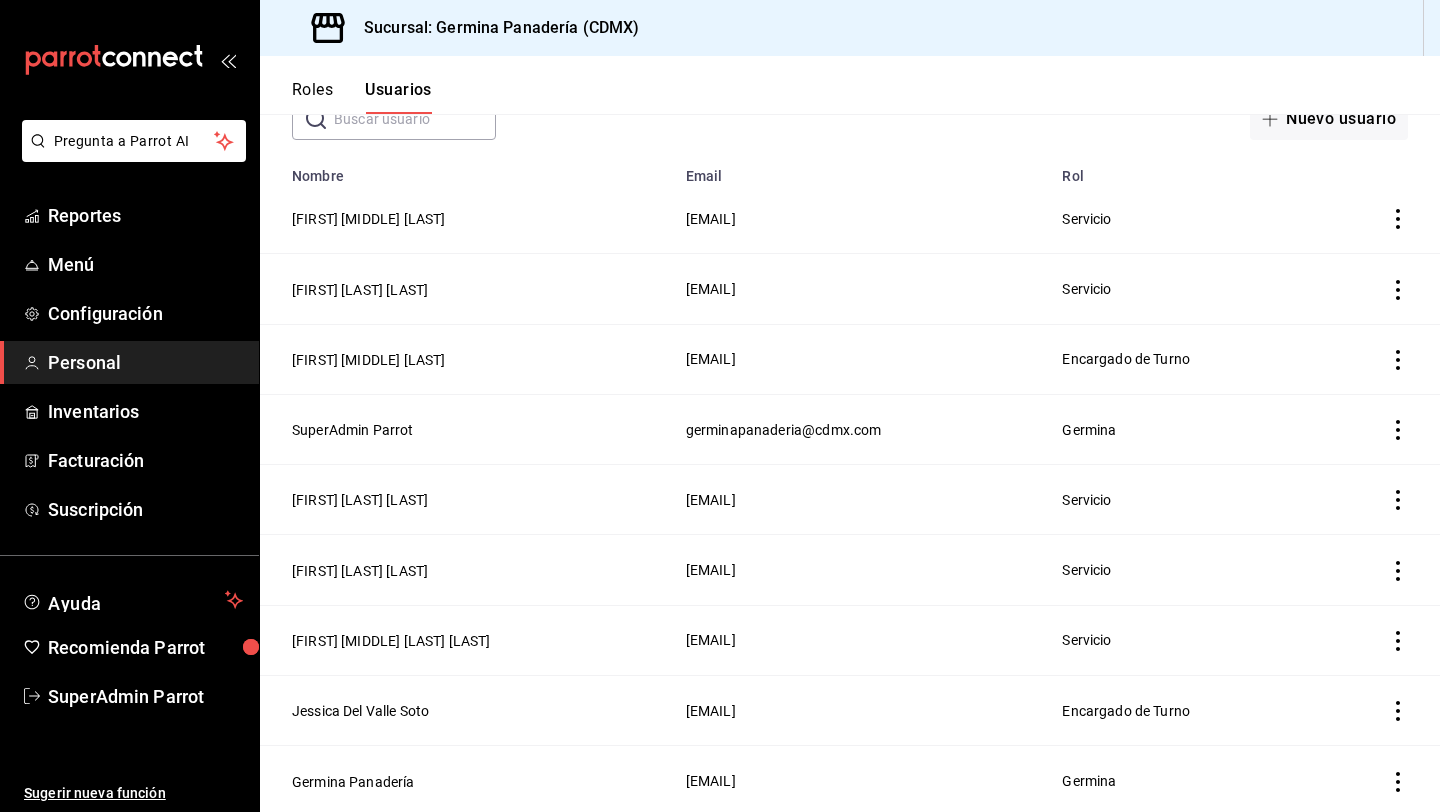 click on "[USERNAME]@[DOMAIN]" at bounding box center [711, 781] 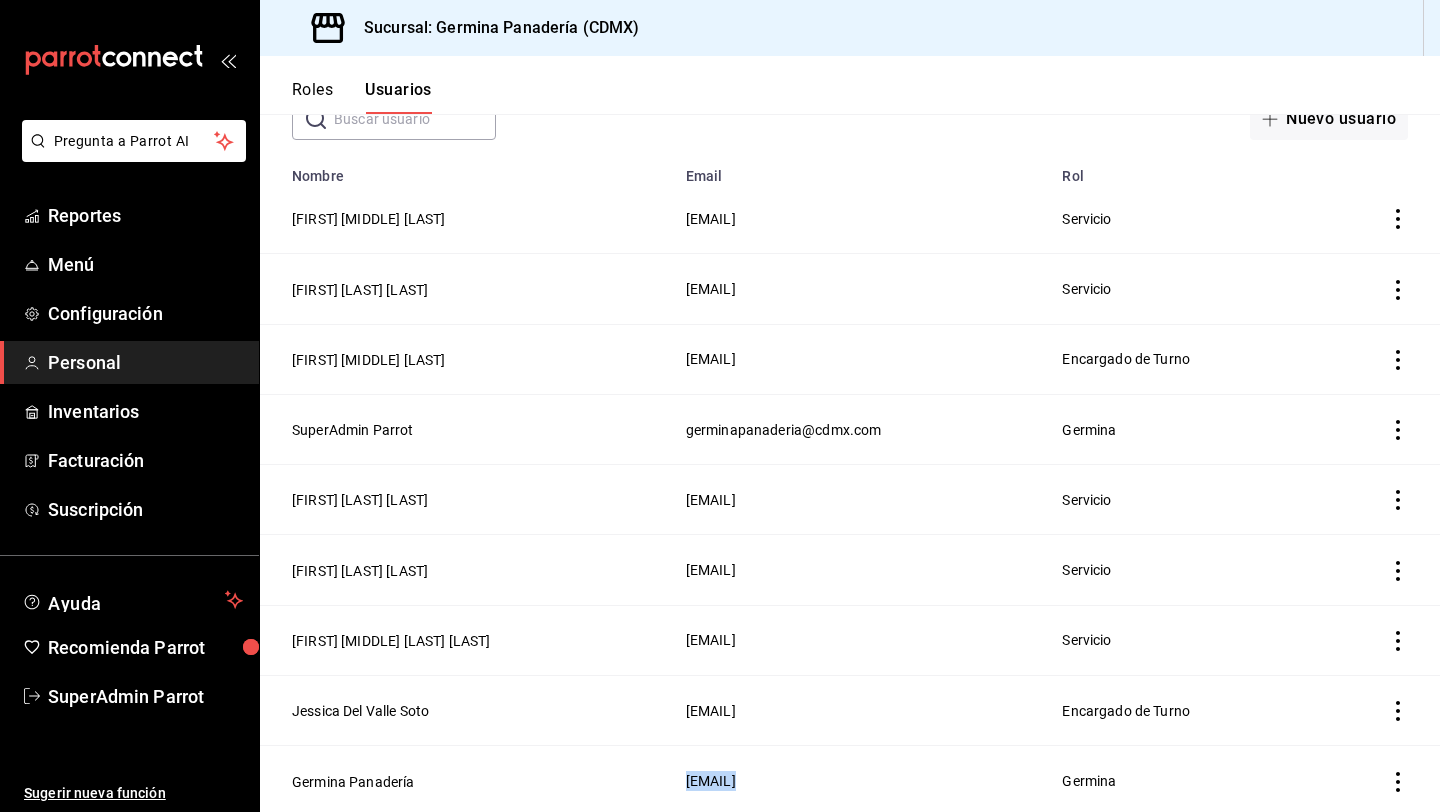 click on "[USERNAME]@[DOMAIN]" at bounding box center (711, 781) 